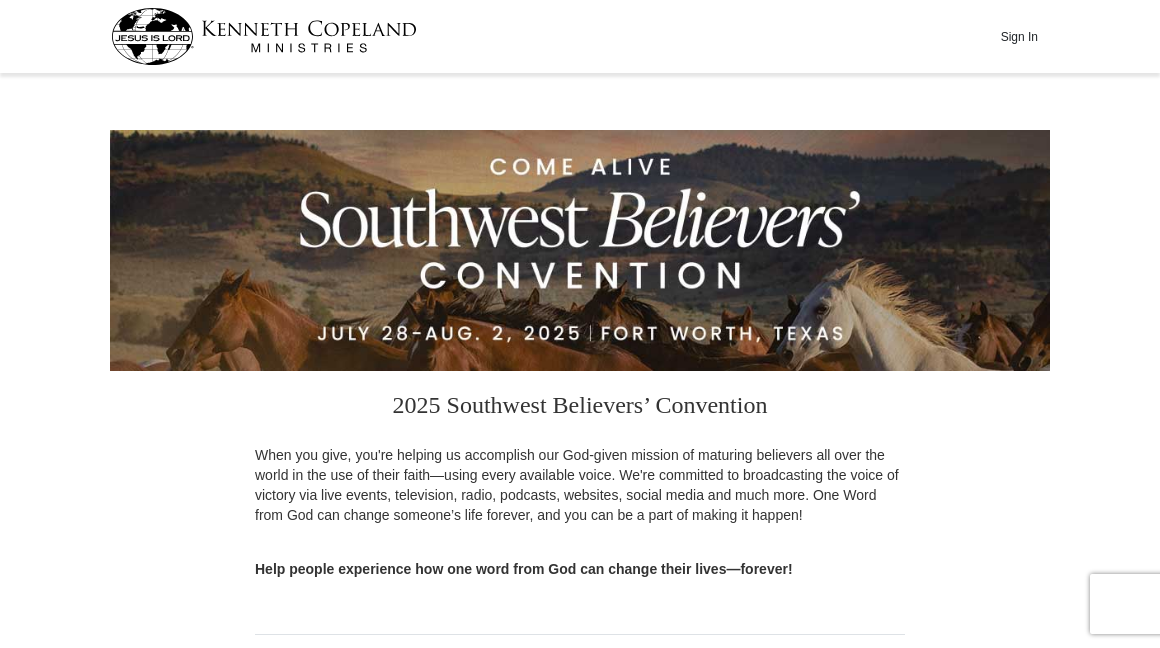 scroll, scrollTop: 0, scrollLeft: 0, axis: both 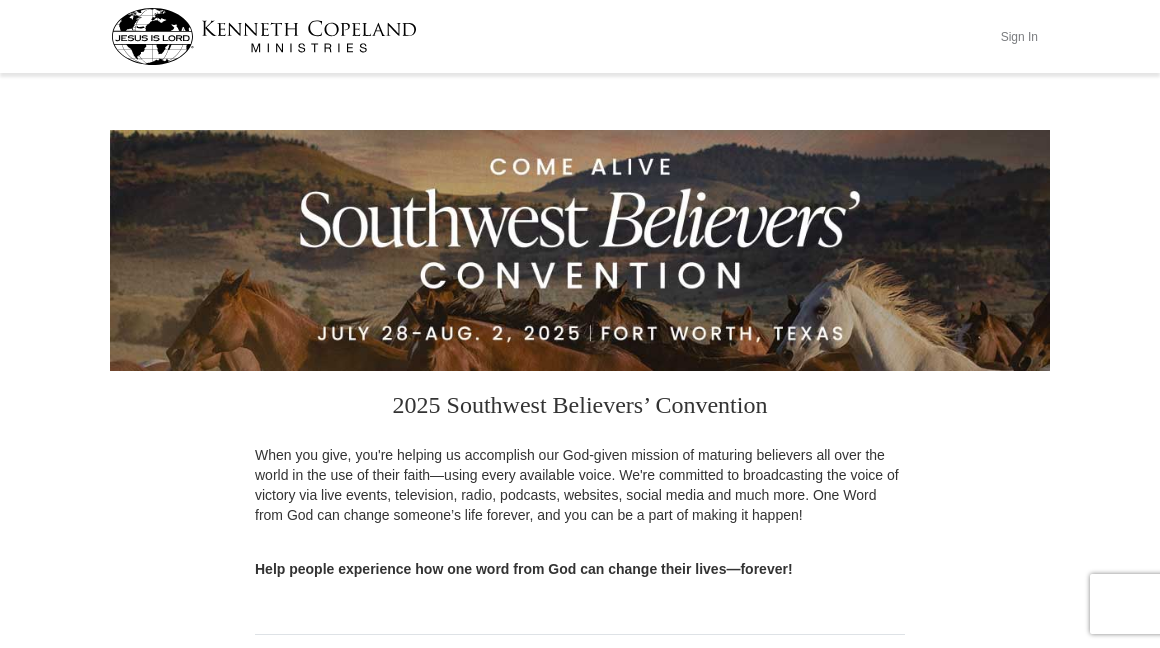 click on "Sign In" at bounding box center (1019, 36) 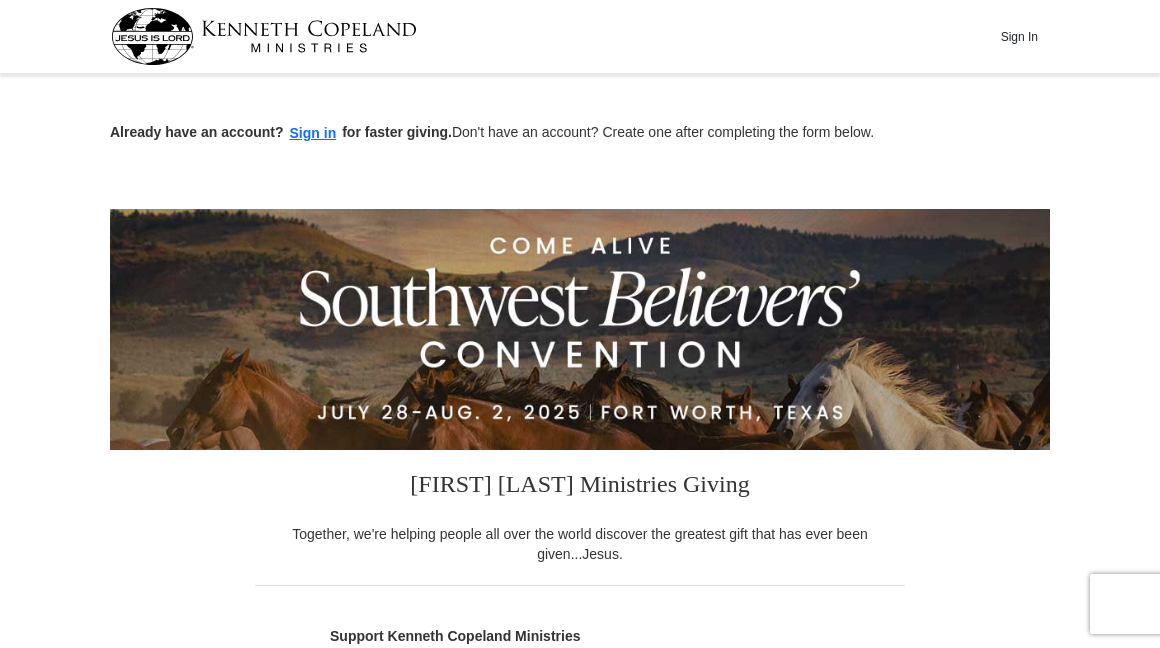 scroll, scrollTop: 0, scrollLeft: 0, axis: both 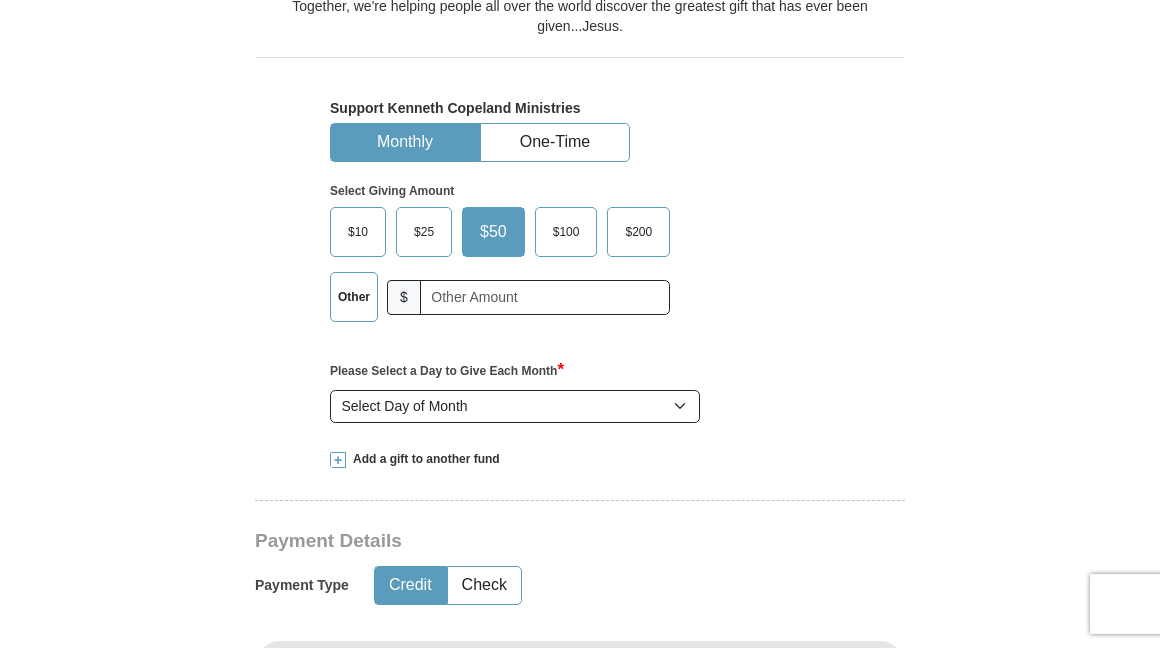 click on "$100" at bounding box center [566, 232] 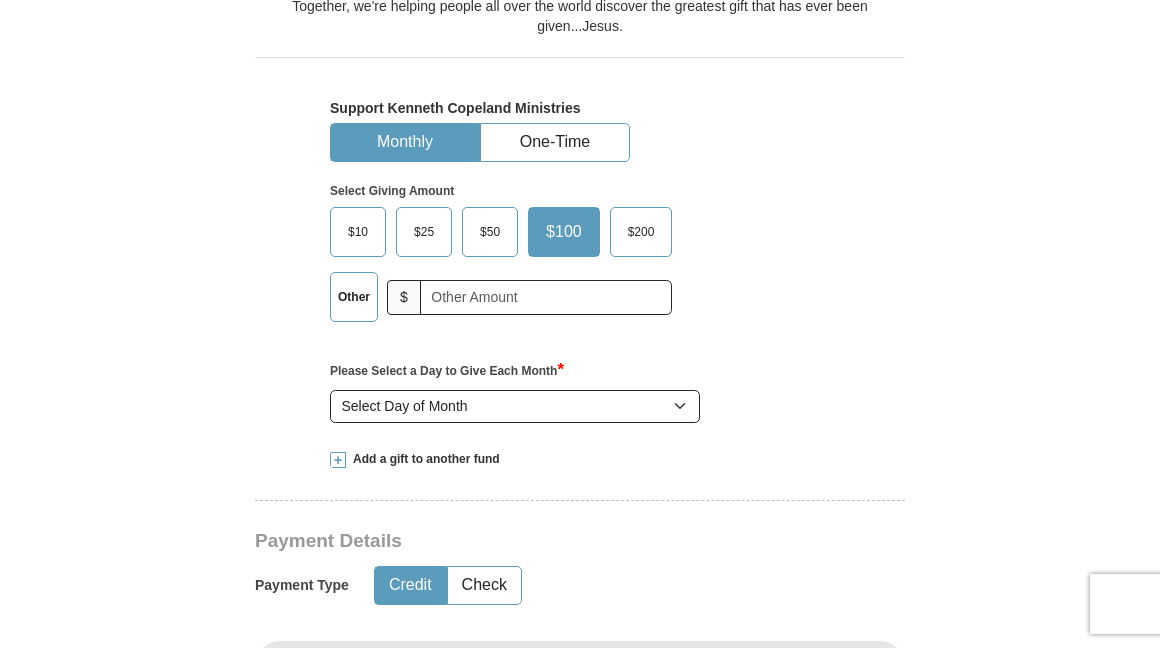 click on "$100" at bounding box center [564, 232] 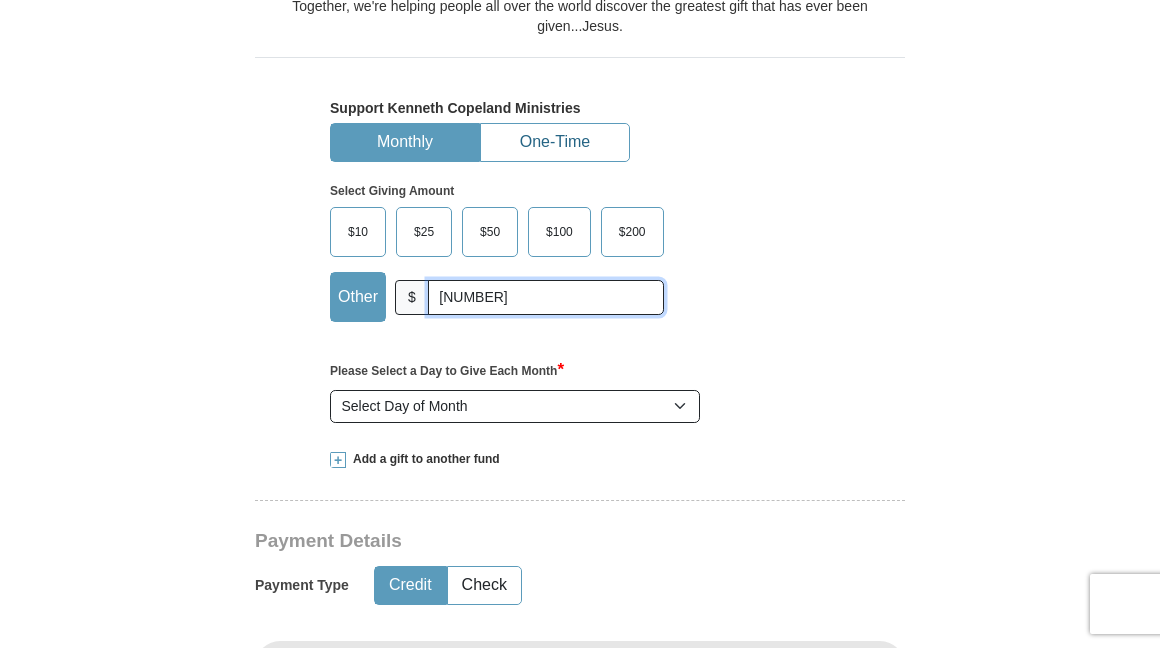 type on "[NUMBER]" 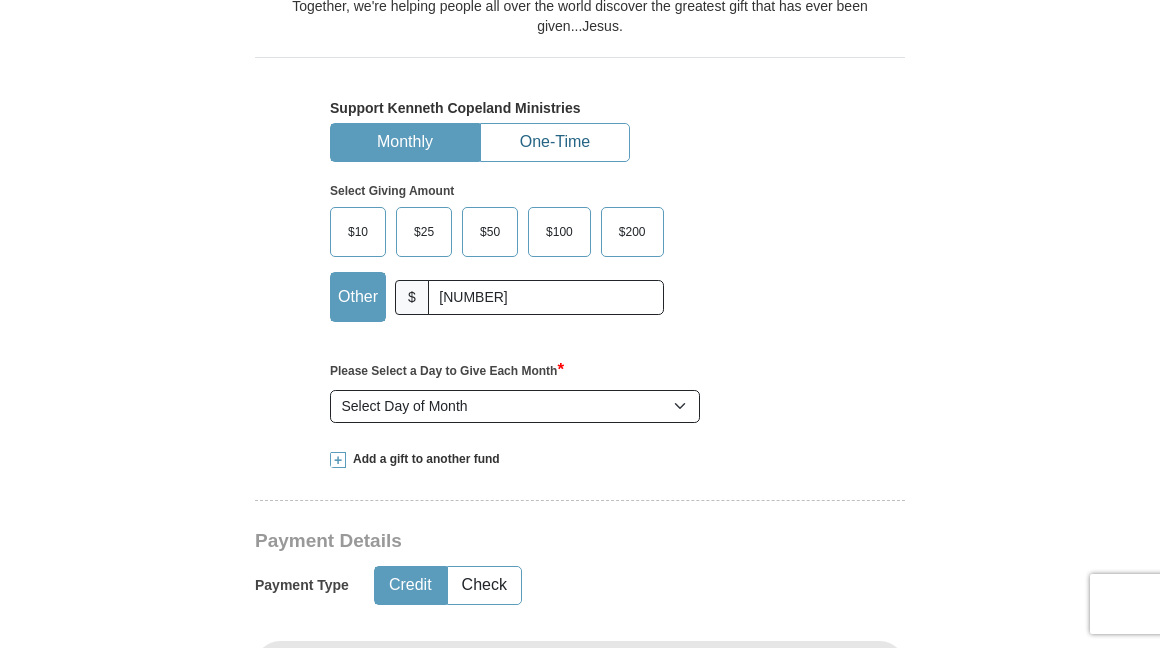 click on "One-Time" at bounding box center [555, 142] 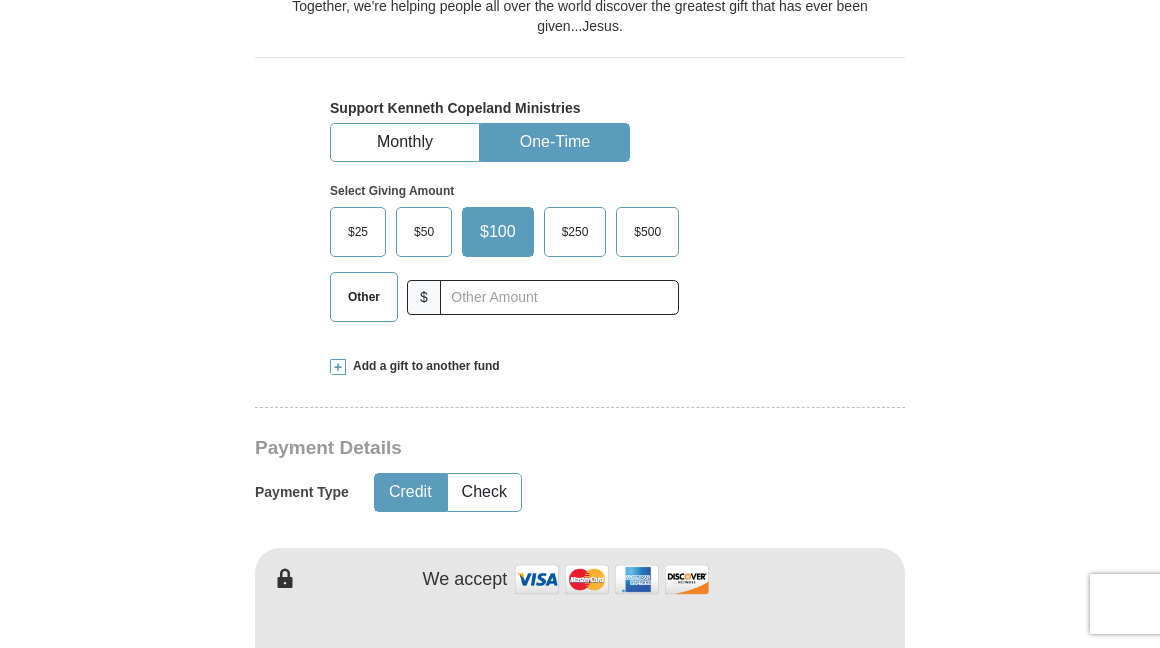 click on "Other" at bounding box center [364, 297] 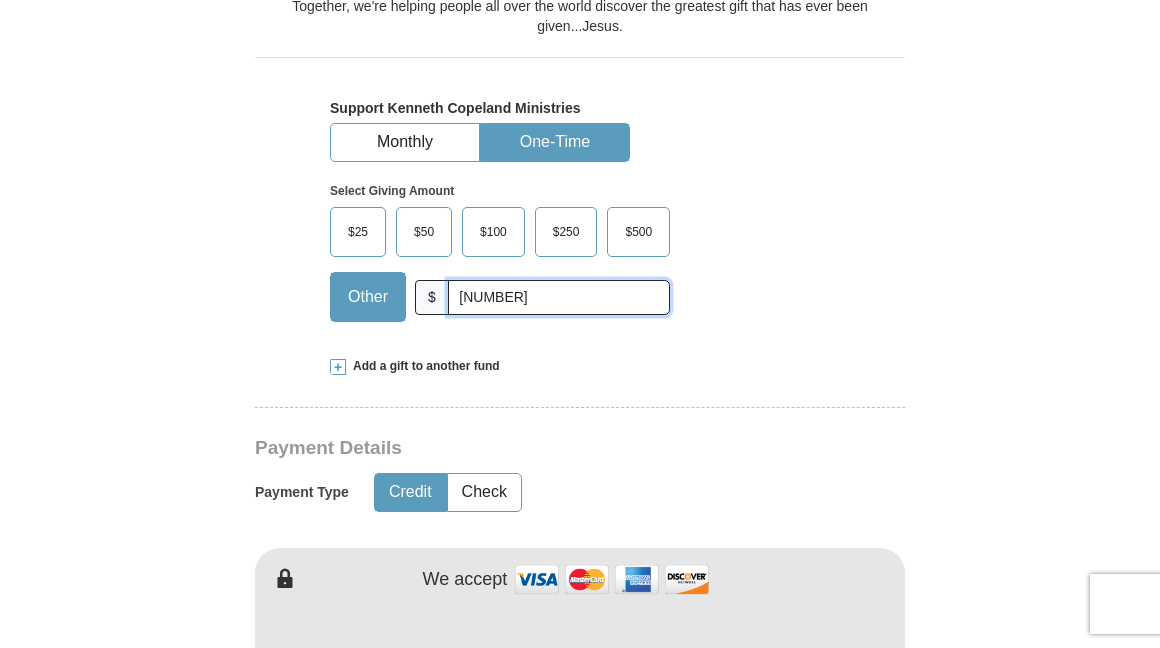 type on "[NUMBER]" 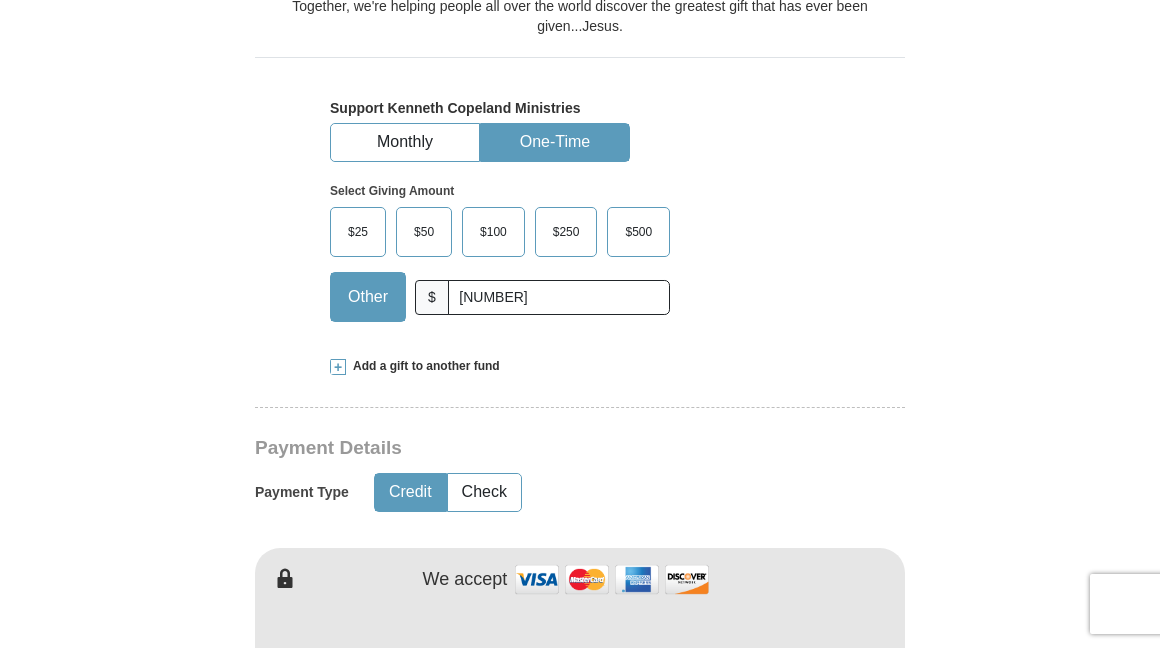 click on "Already have an account? Sign in for faster giving.  Don't have an account?  Create one after completing the form below.
[FIRST] [LAST] Ministries Giving
Together, we're helping people all over the world discover the greatest gift that has ever been given...Jesus.
Support [FIRST] [LAST] Ministries
Monthly
One-Time
Select Giving Amount
Amount must be a valid number
$[AMOUNT]" at bounding box center [580, 766] 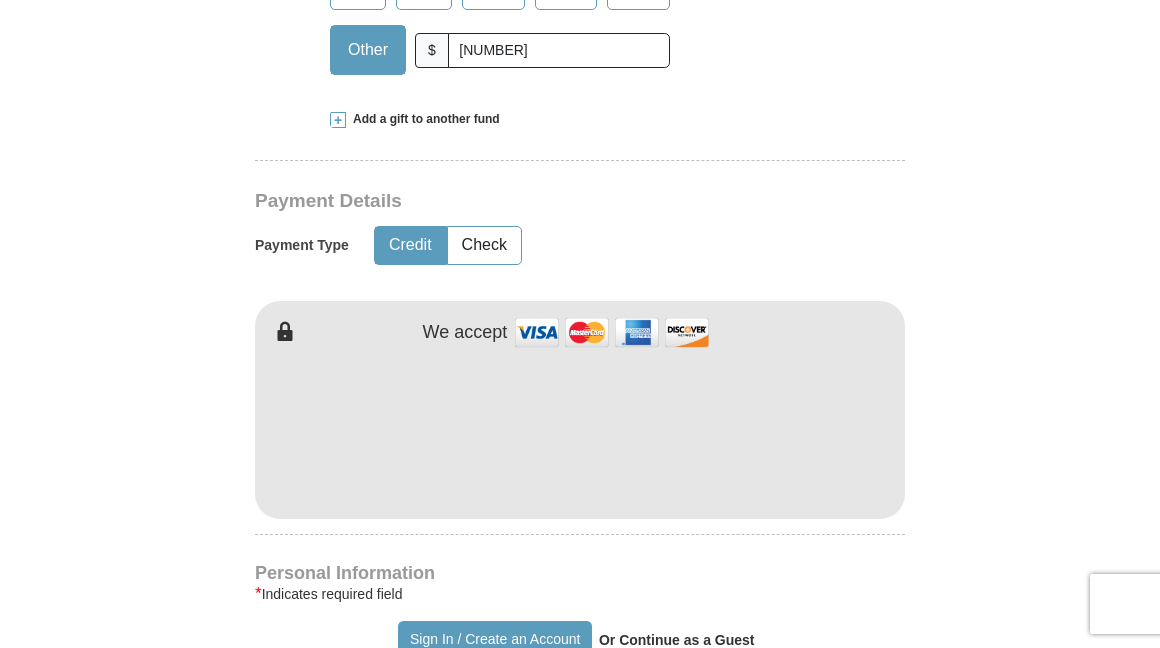 scroll, scrollTop: 779, scrollLeft: 0, axis: vertical 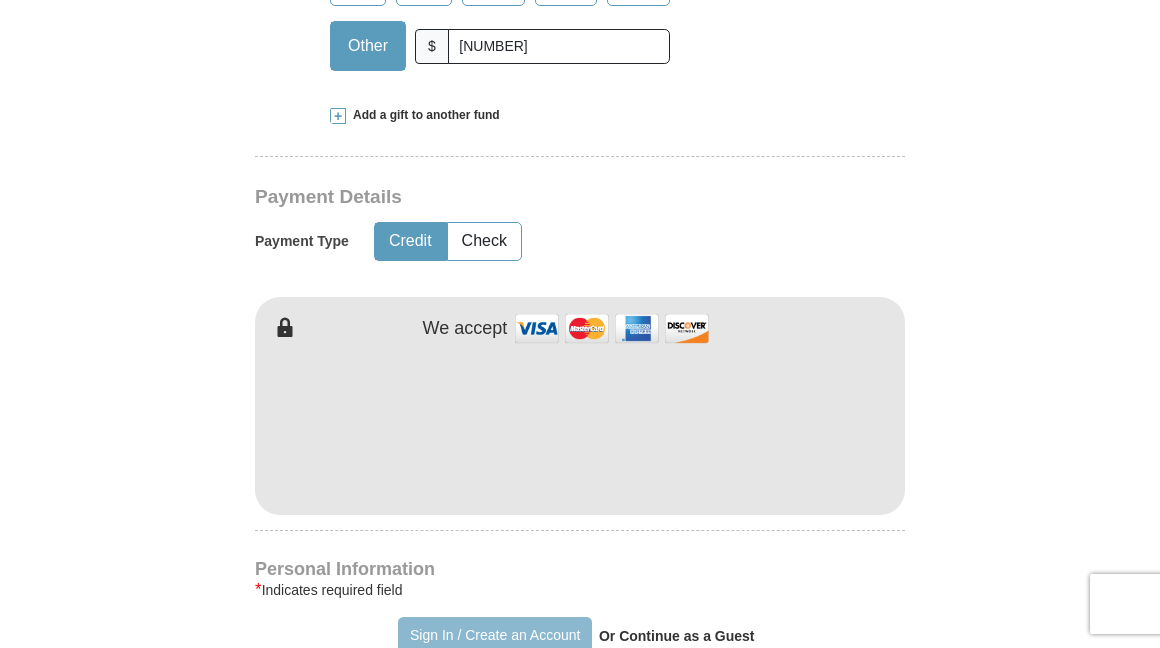 click on "Sign In / Create an Account" at bounding box center (494, 636) 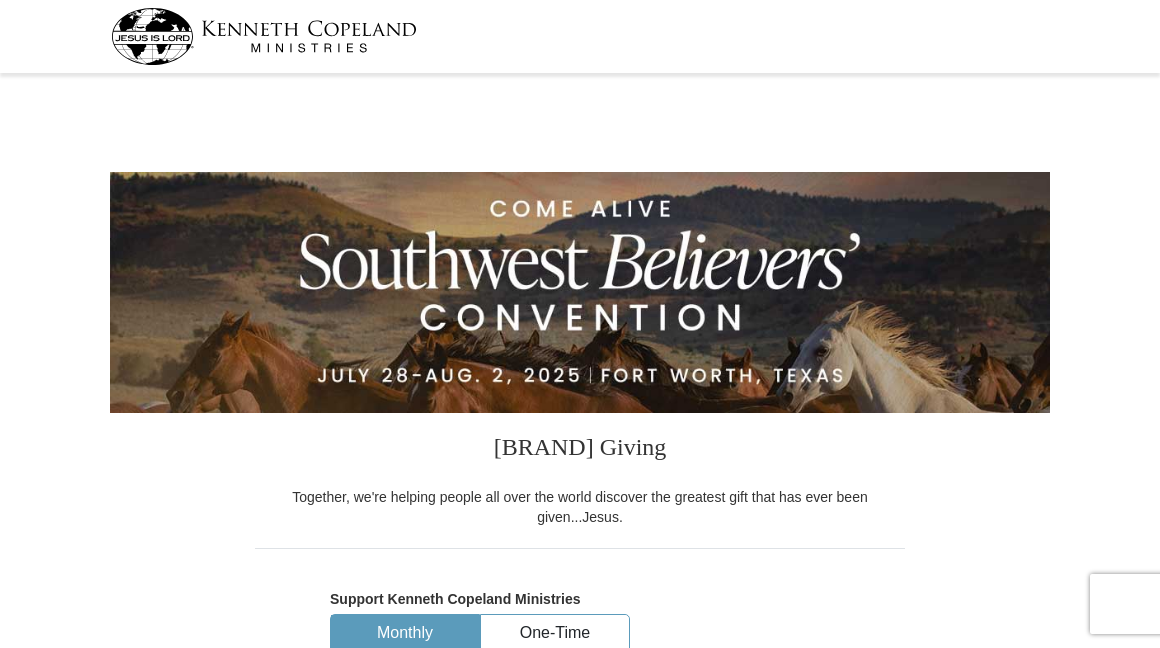 scroll, scrollTop: 0, scrollLeft: 0, axis: both 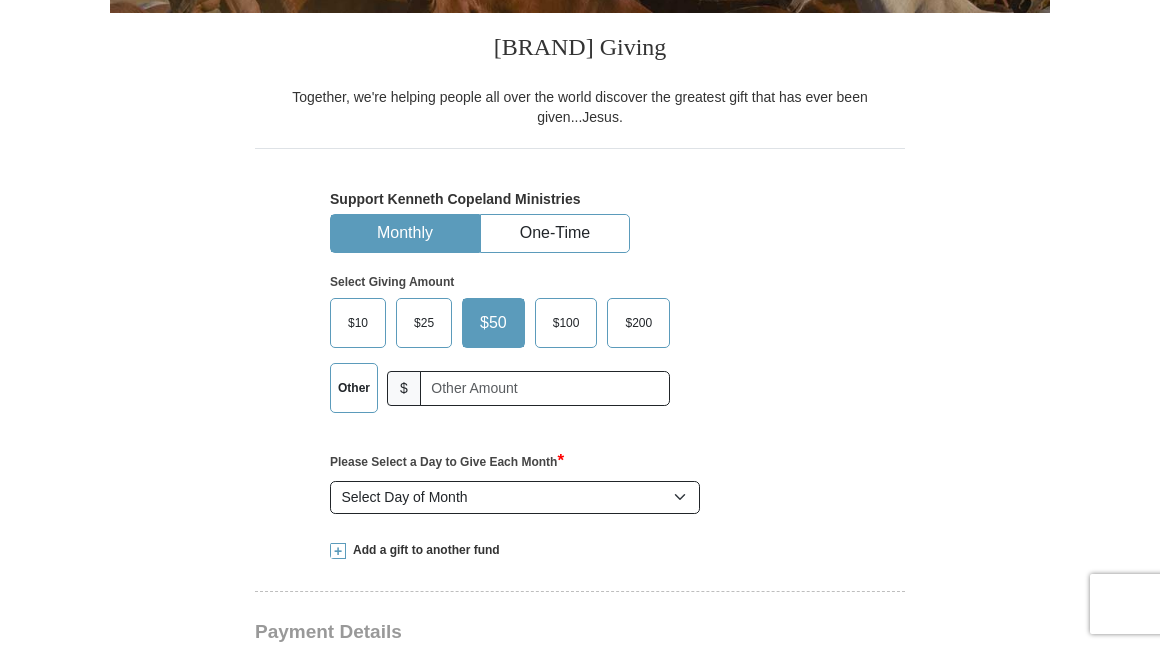 click on "Other" at bounding box center [354, 388] 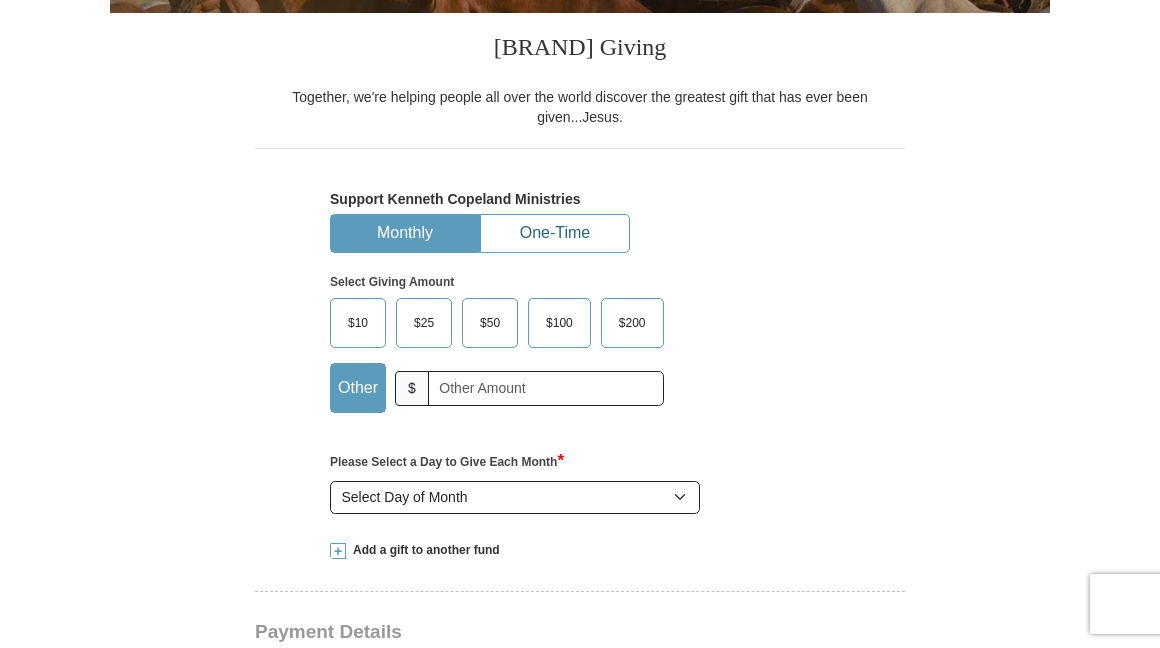 click on "One-Time" at bounding box center [555, 233] 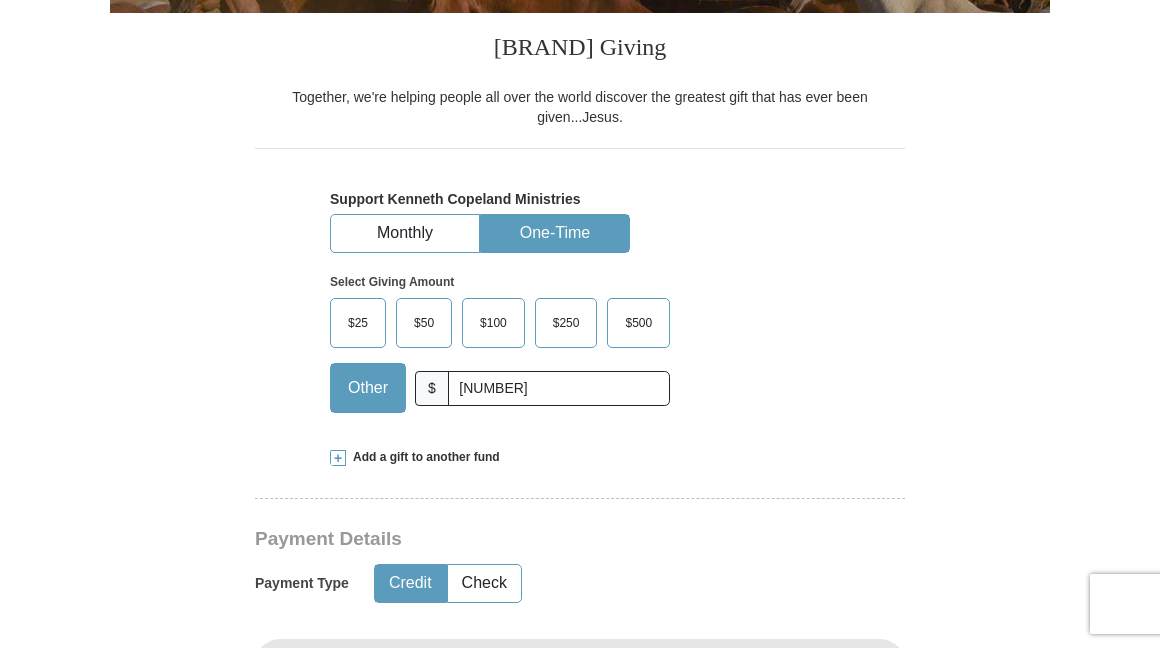 type 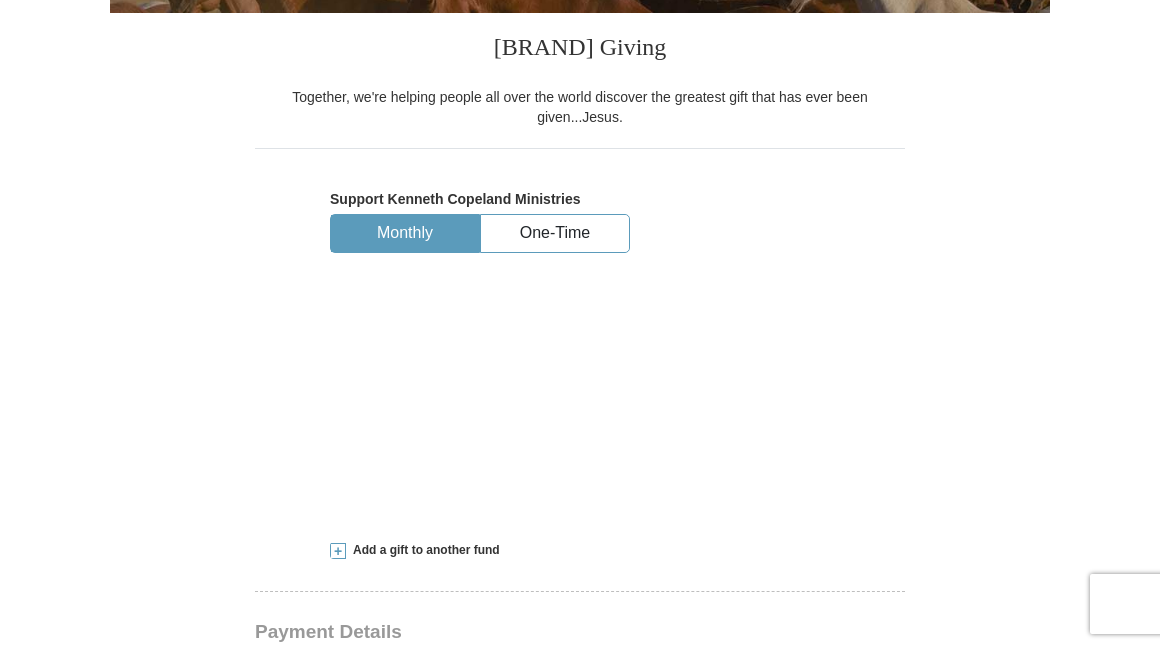 type 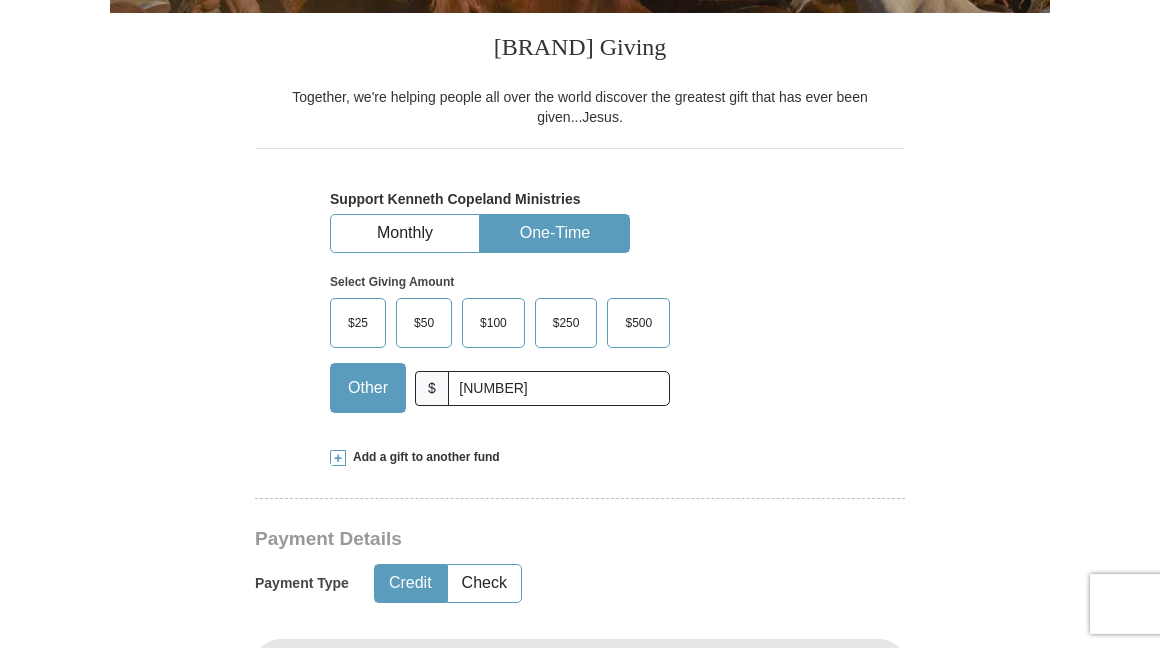 click on "Payment Type
Credit
Check" at bounding box center [510, 583] 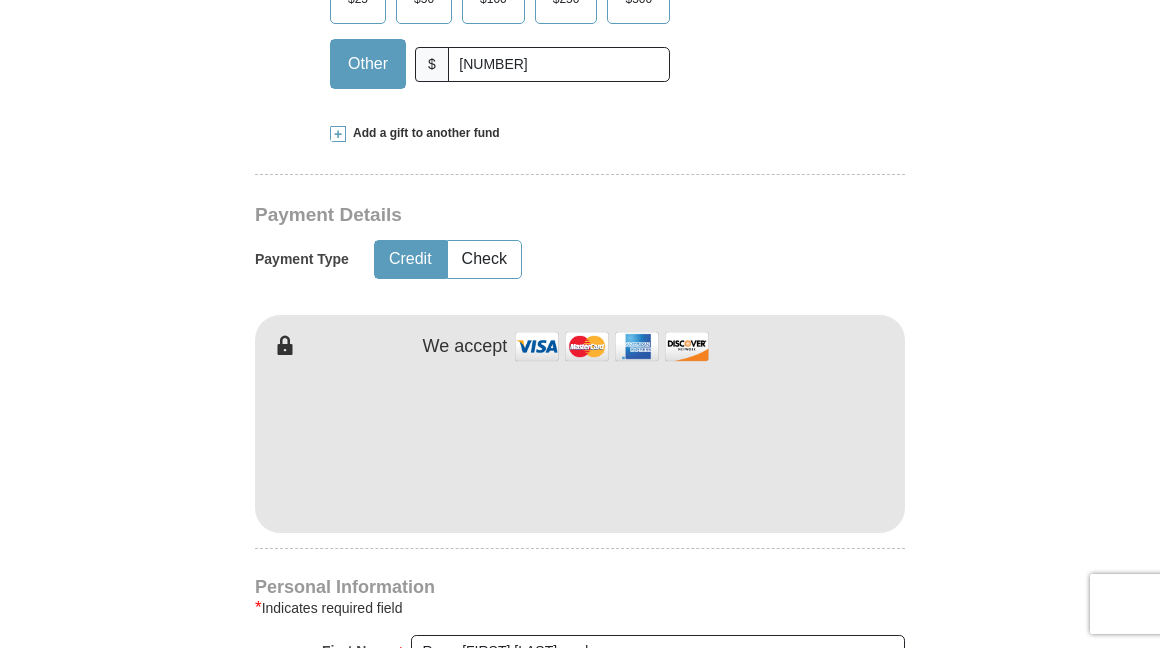 scroll, scrollTop: 758, scrollLeft: 0, axis: vertical 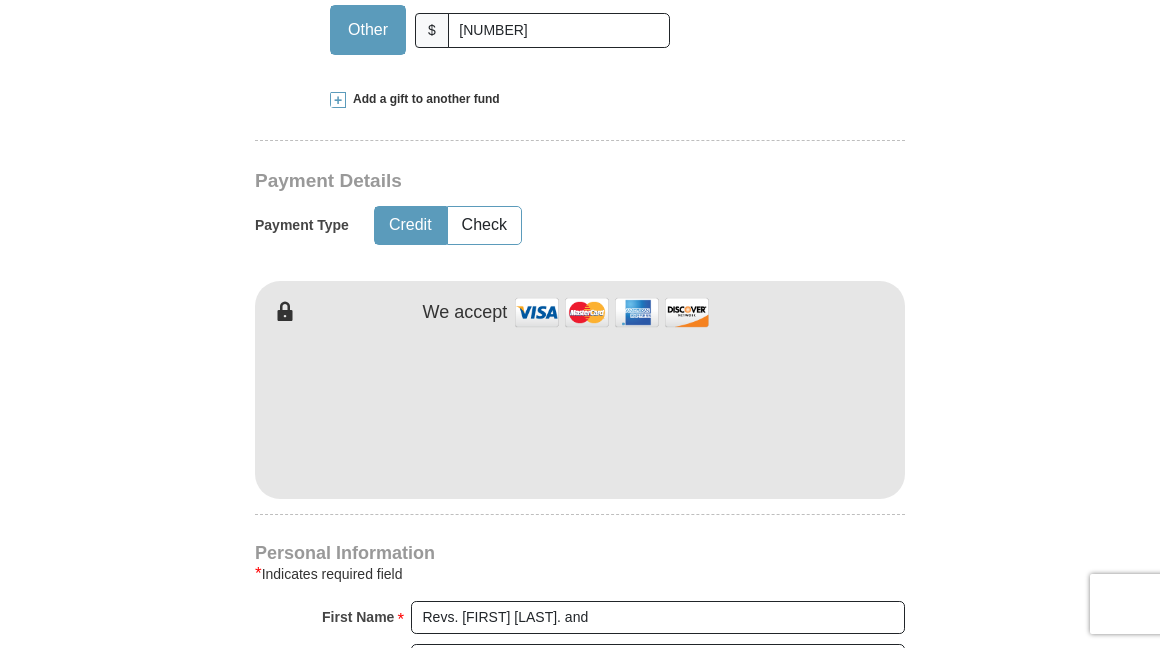 click on "Kenneth Copeland Ministries Giving
Together, we're helping people all over the world discover the greatest gift that has ever been given...Jesus.
Support Kenneth Copeland Ministries
Monthly
One-Time
Select Giving Amount
$25 $" at bounding box center (580, 1192) 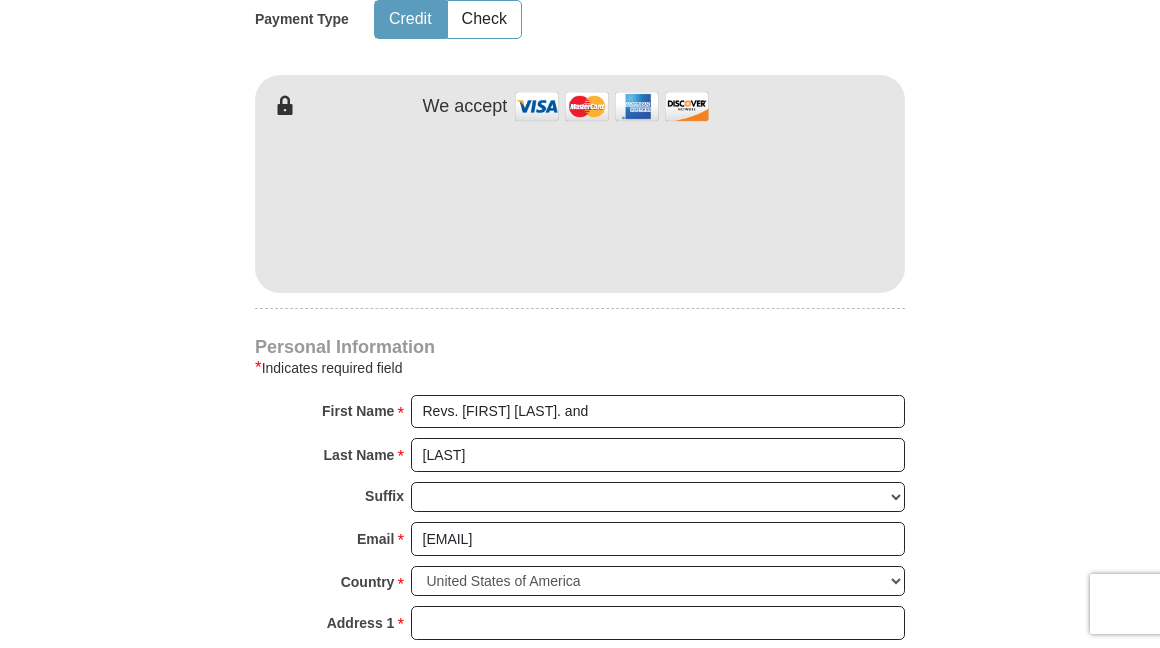 scroll, scrollTop: 971, scrollLeft: 0, axis: vertical 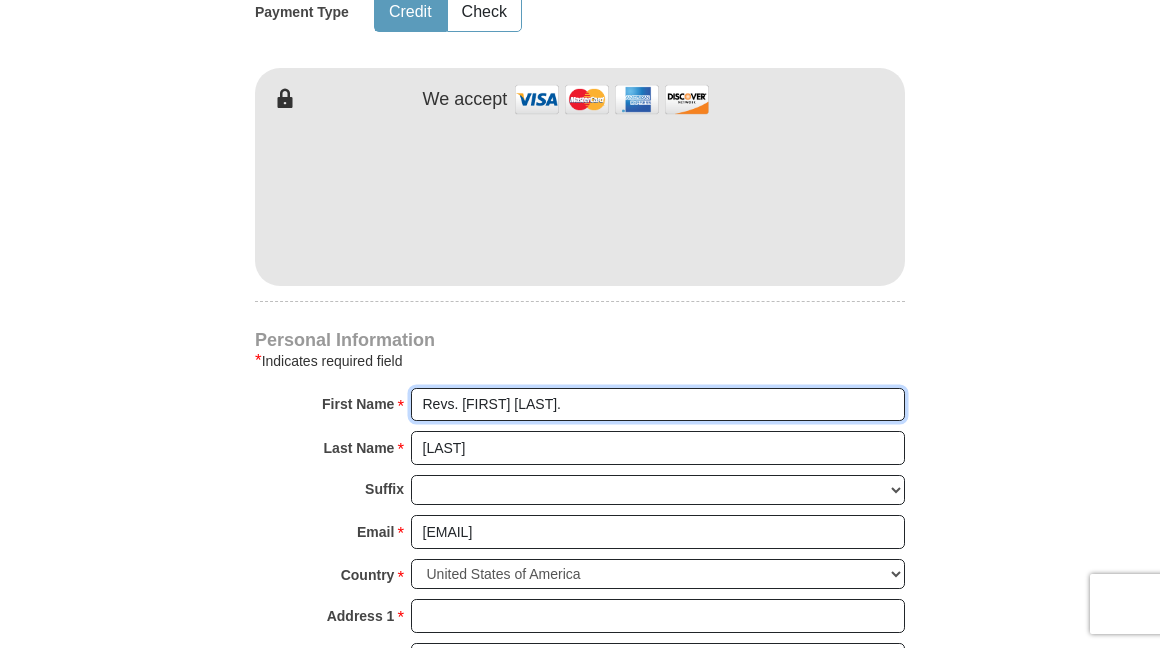 type on "Revs. William B." 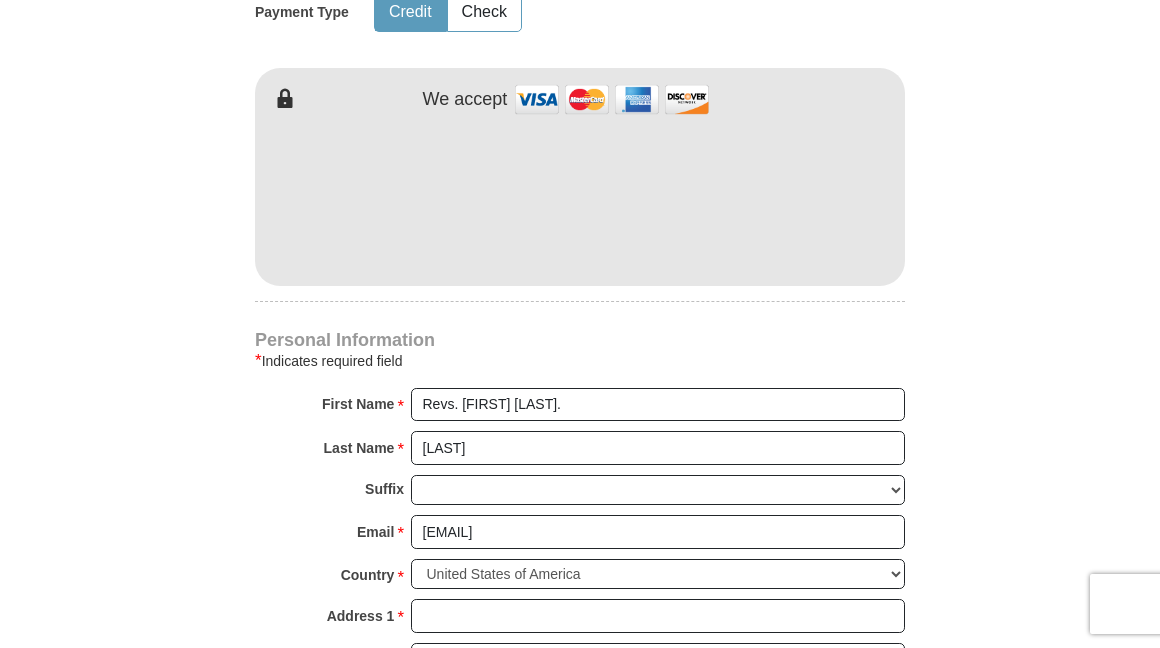 click on "Kenneth Copeland Ministries Giving
Together, we're helping people all over the world discover the greatest gift that has ever been given...Jesus.
Support Kenneth Copeland Ministries
Monthly
One-Time
Select Giving Amount
Amount must be a valid number
The total gift cannot be less than $1.00
$25 $50" at bounding box center (580, 182) 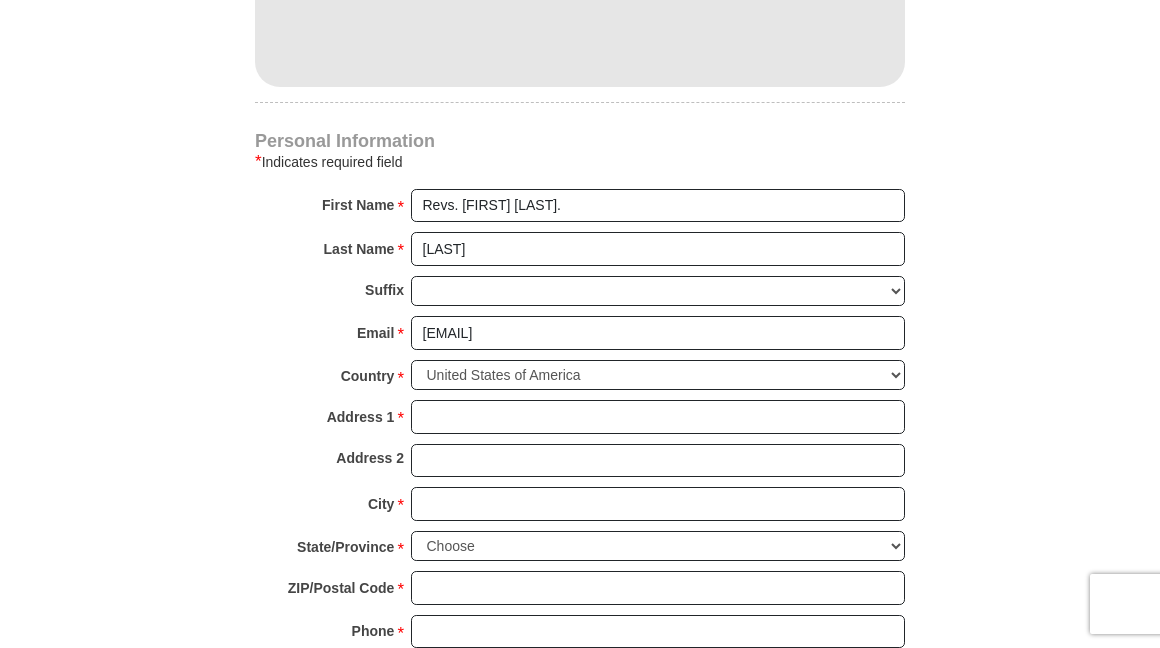 scroll, scrollTop: 1174, scrollLeft: 0, axis: vertical 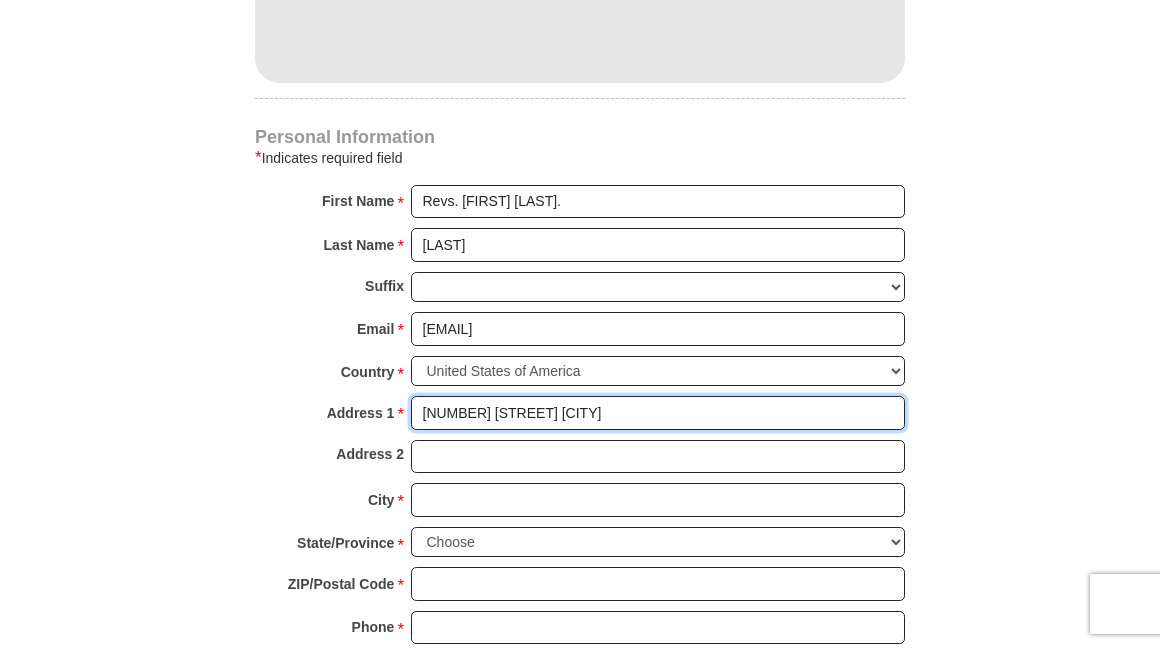 type on "3686 Woodhaven Circle" 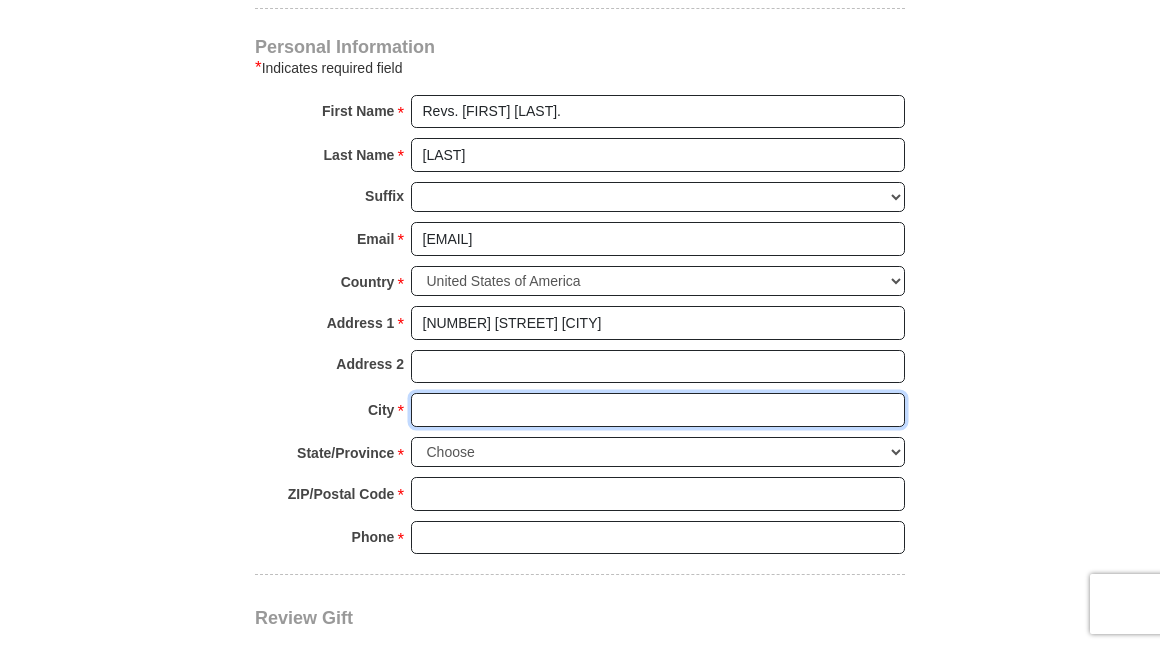 scroll, scrollTop: 1283, scrollLeft: 0, axis: vertical 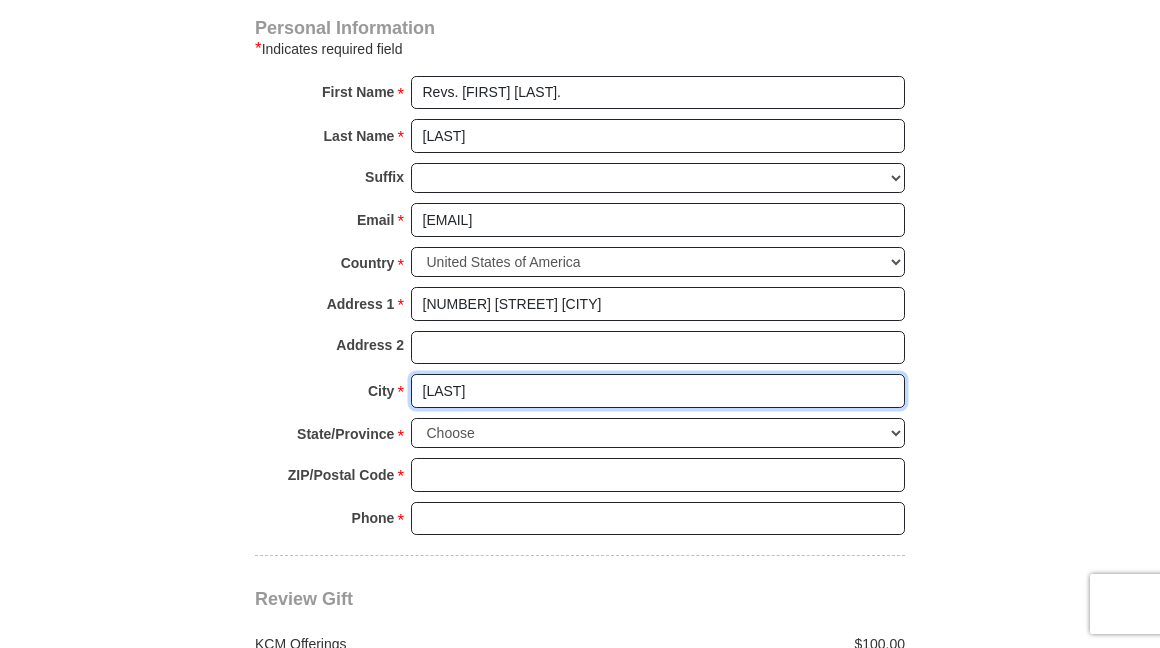 click on "Humburg" at bounding box center [658, 391] 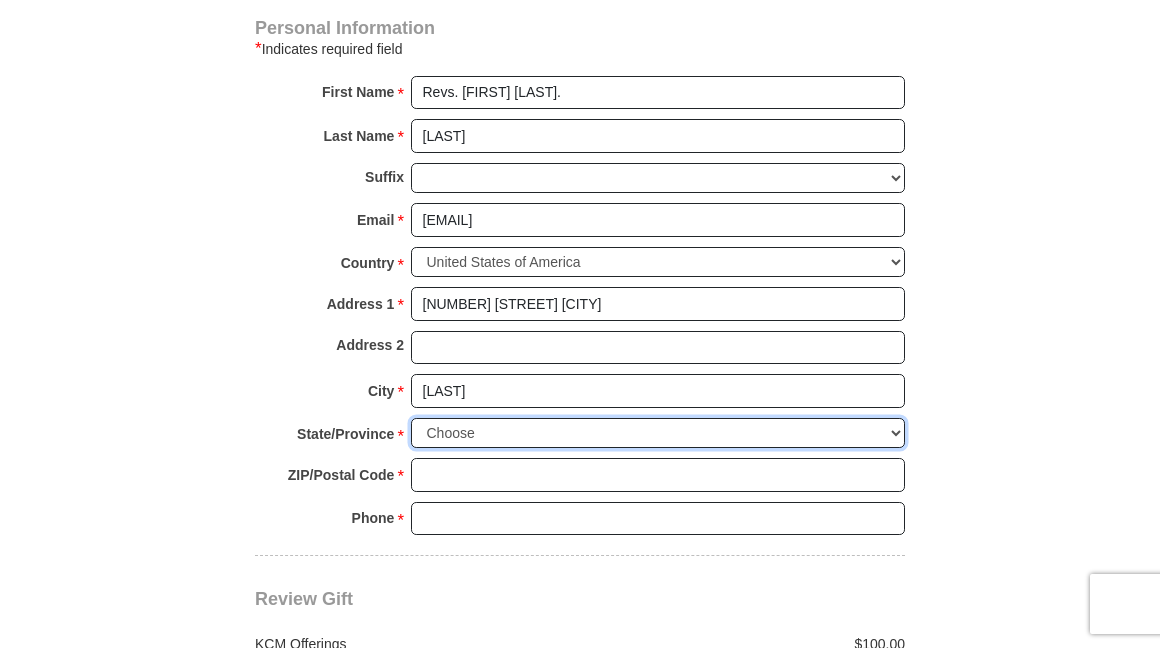 select on "NY" 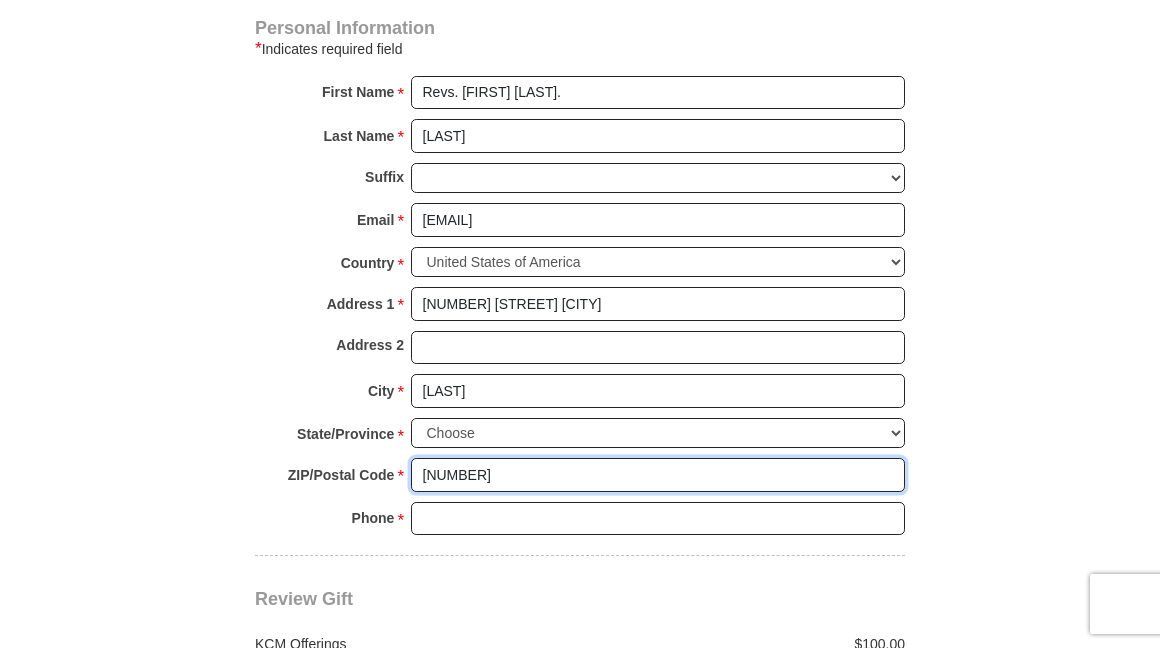 type on "14075" 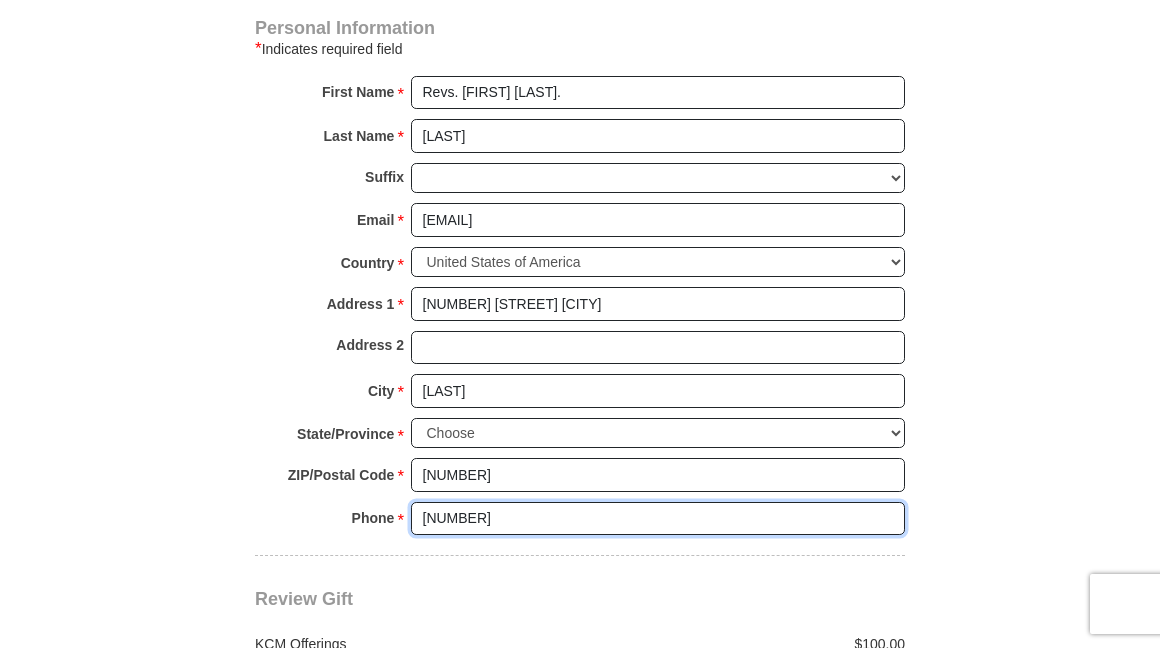 type on "317" 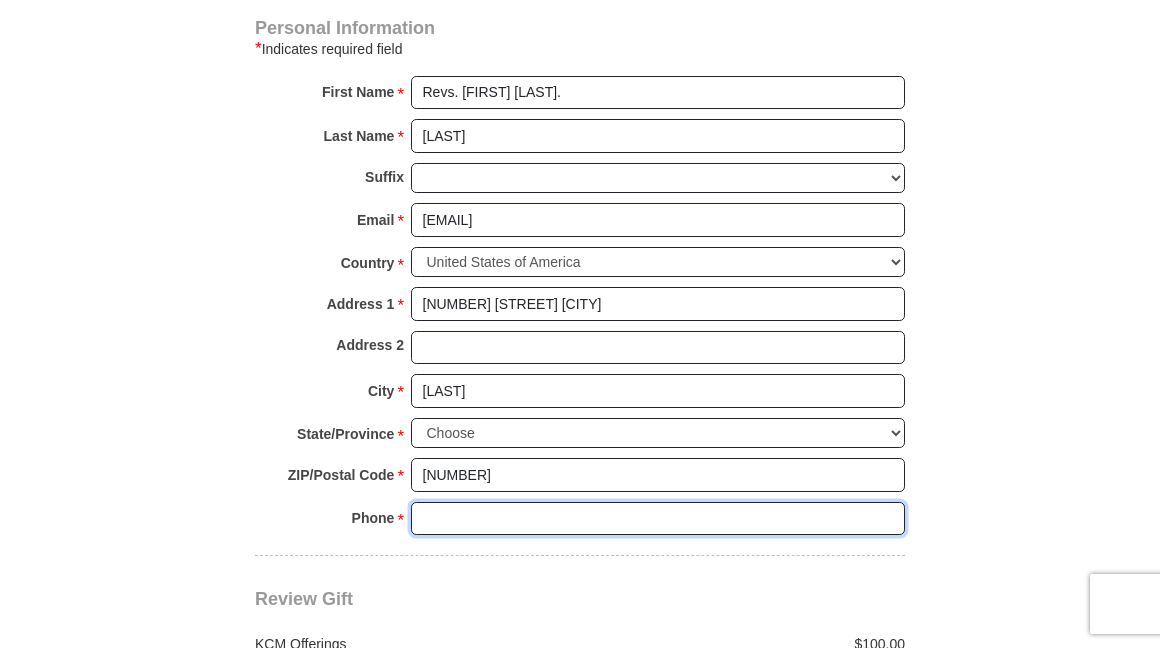 type on "3178285955" 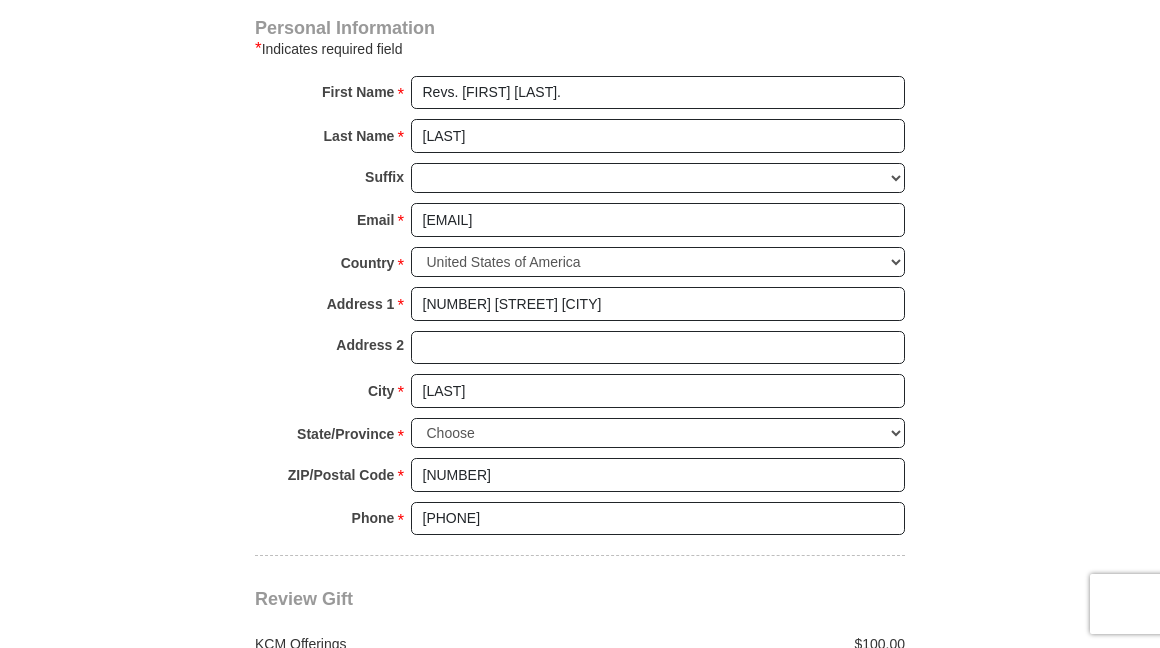 click on "Kenneth Copeland Ministries Giving
Together, we're helping people all over the world discover the greatest gift that has ever been given...Jesus.
Support Kenneth Copeland Ministries
Monthly
One-Time
Select Giving Amount
Amount must be a valid number
The total gift cannot be less than $1.00
$25 $50" at bounding box center [580, -130] 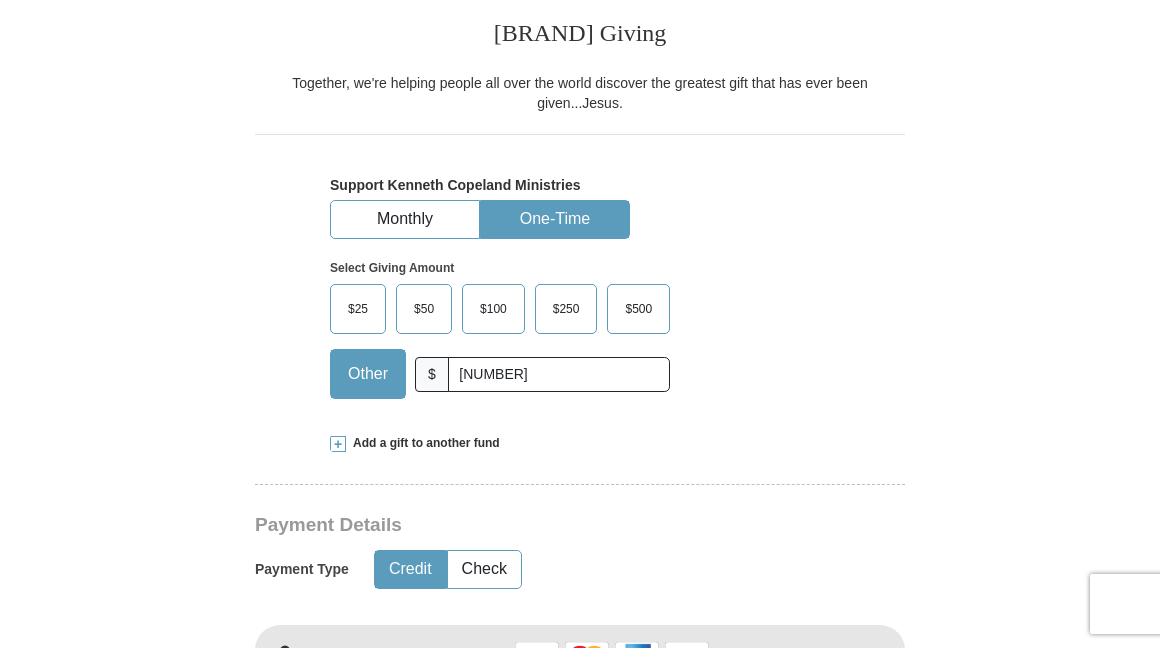 scroll, scrollTop: 352, scrollLeft: 0, axis: vertical 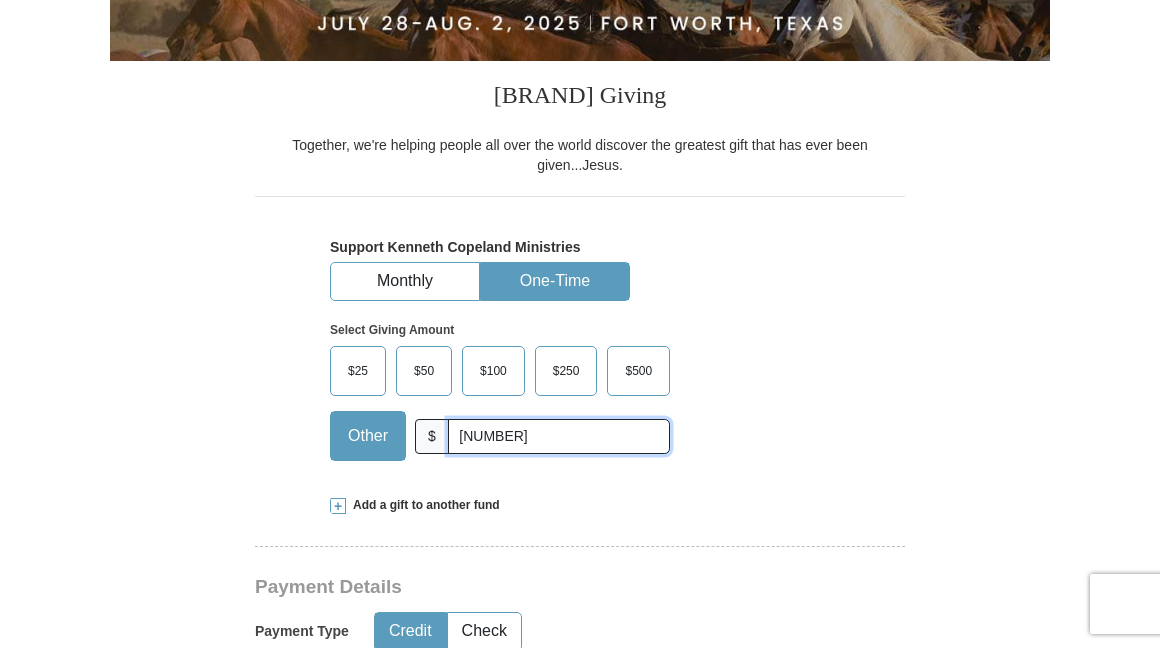 click on "[NUMBER]" at bounding box center (559, 436) 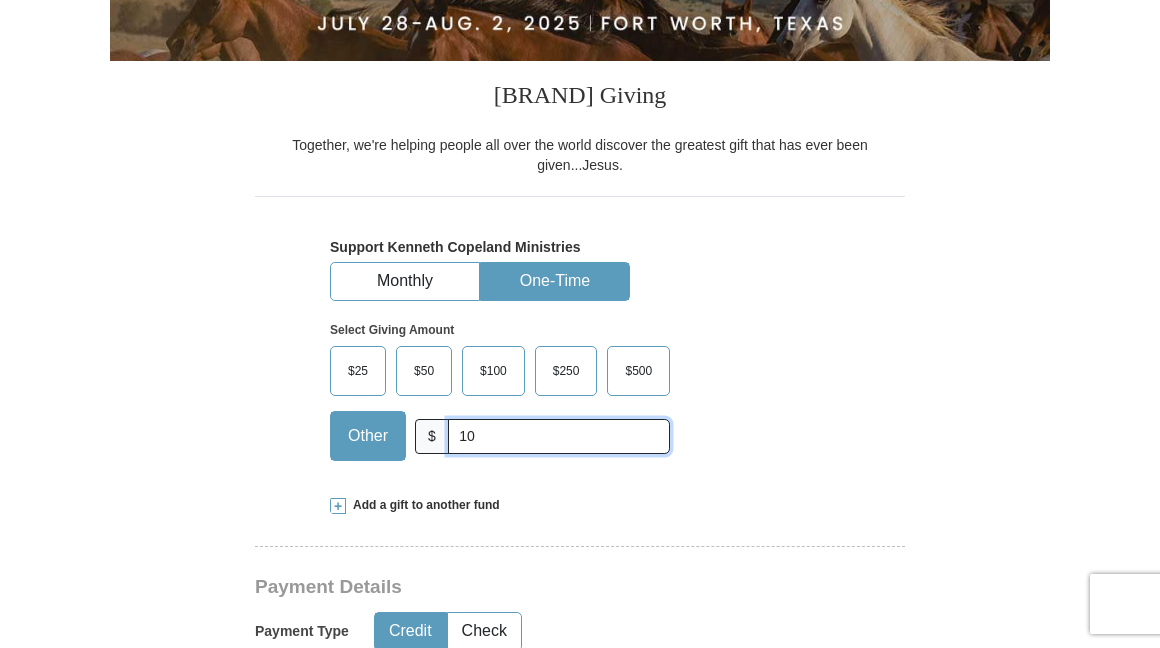 type on "1" 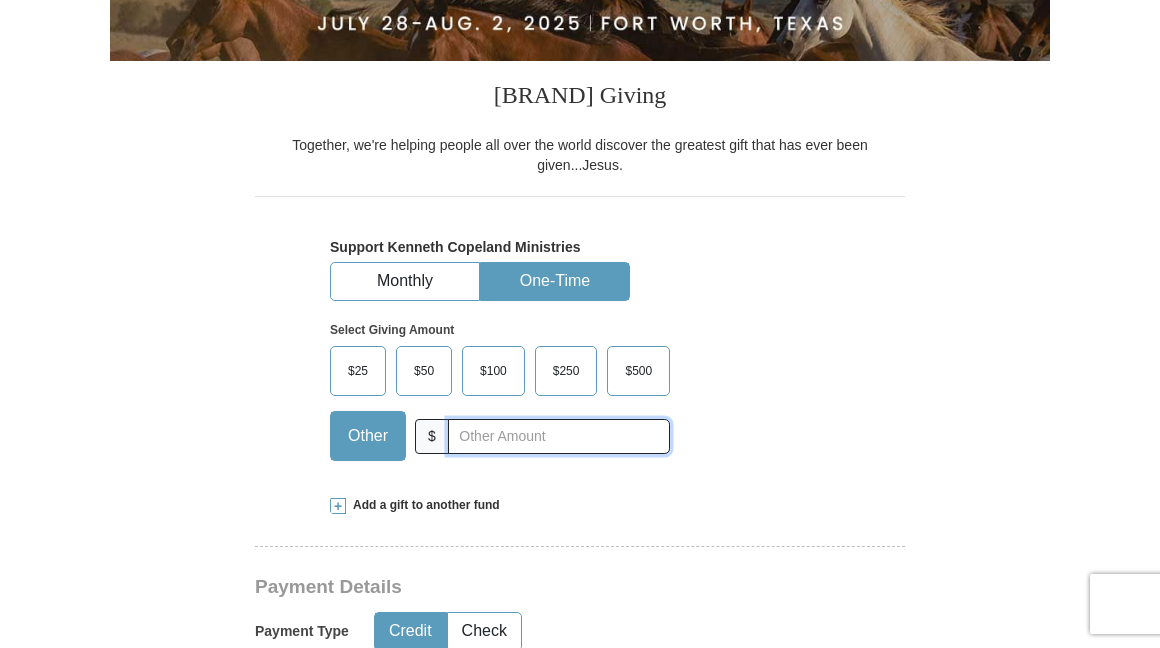 type 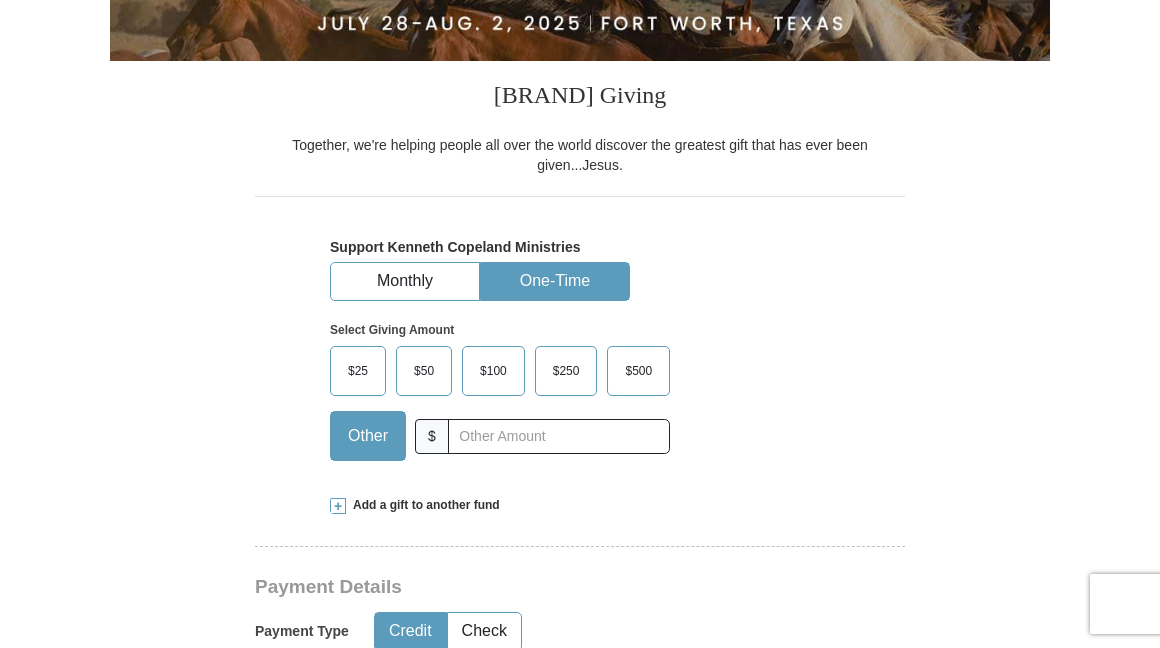 click on "Kenneth Copeland Ministries Giving
Together, we're helping people all over the world discover the greatest gift that has ever been given...Jesus.
Support Kenneth Copeland Ministries
Monthly
One-Time
Select Giving Amount
Amount must be a valid number
The total gift cannot be less than $1.00
$25 $50" at bounding box center (580, 801) 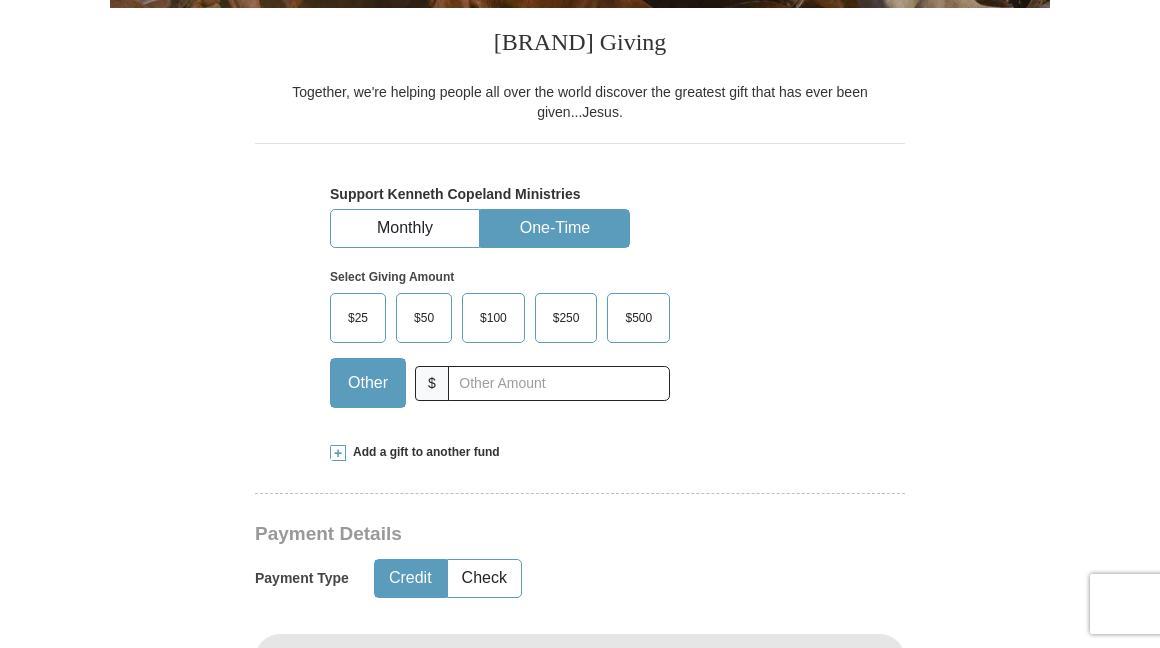 scroll, scrollTop: 400, scrollLeft: 0, axis: vertical 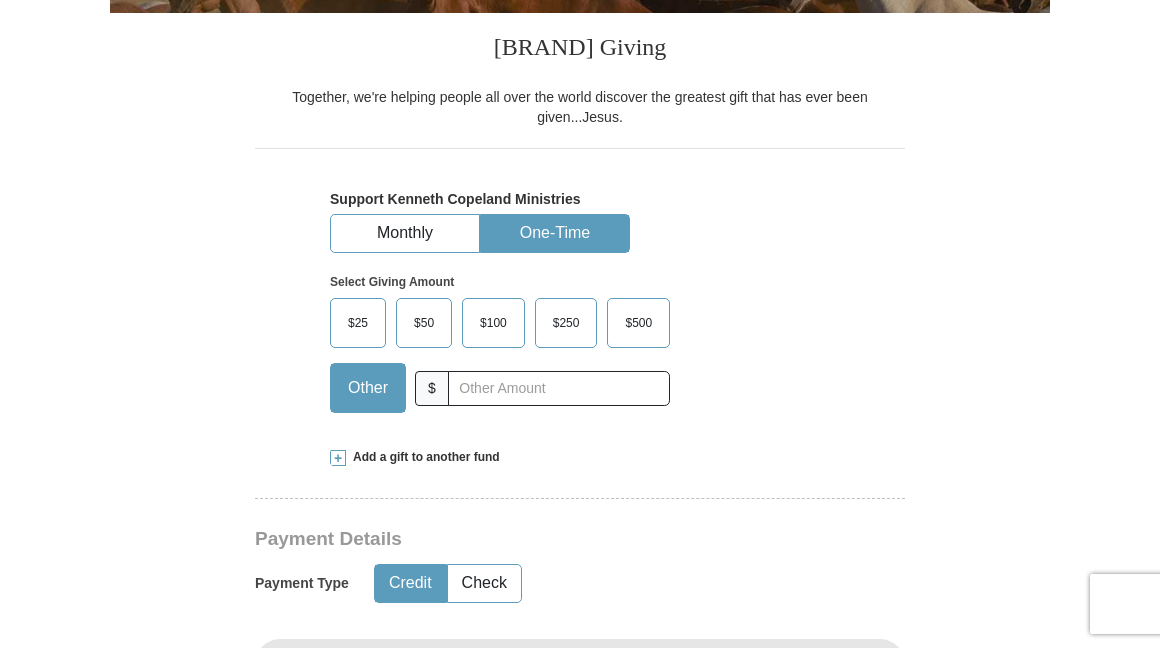 click on "$50" at bounding box center (424, 323) 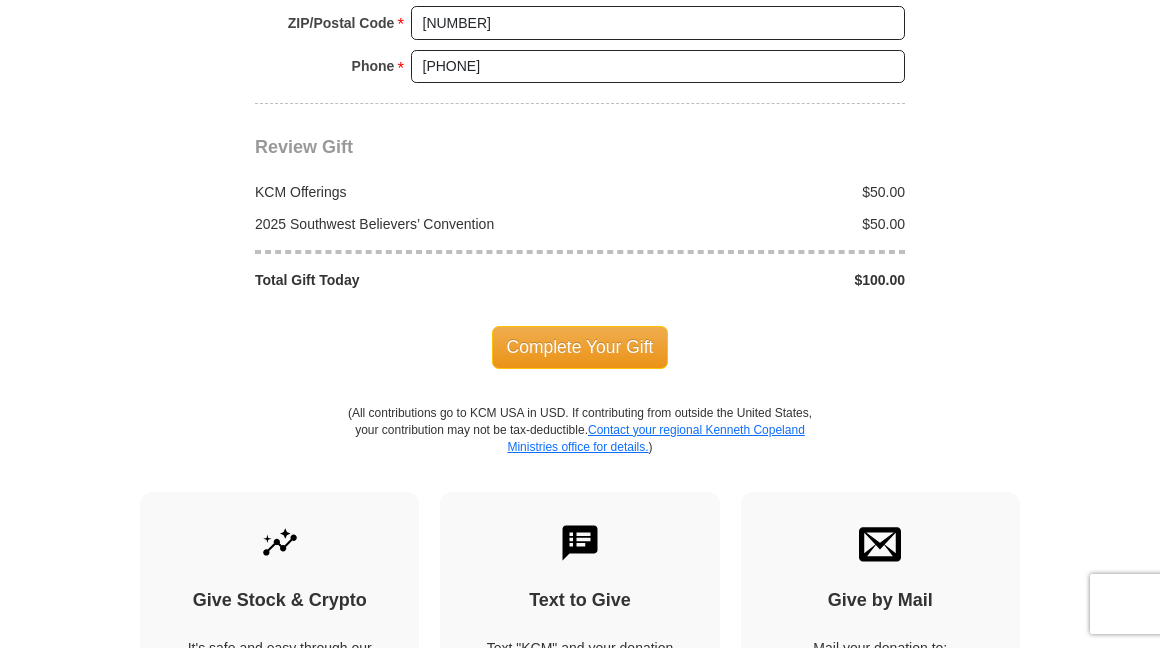 scroll, scrollTop: 1736, scrollLeft: 0, axis: vertical 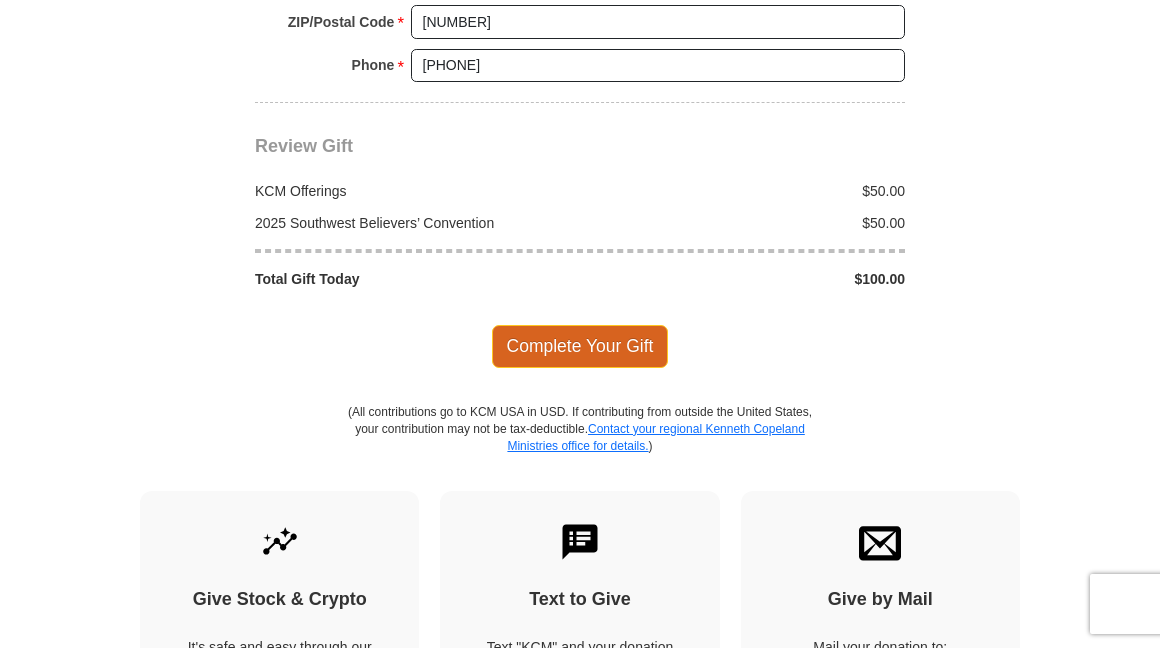 click on "Complete Your Gift" at bounding box center (580, 346) 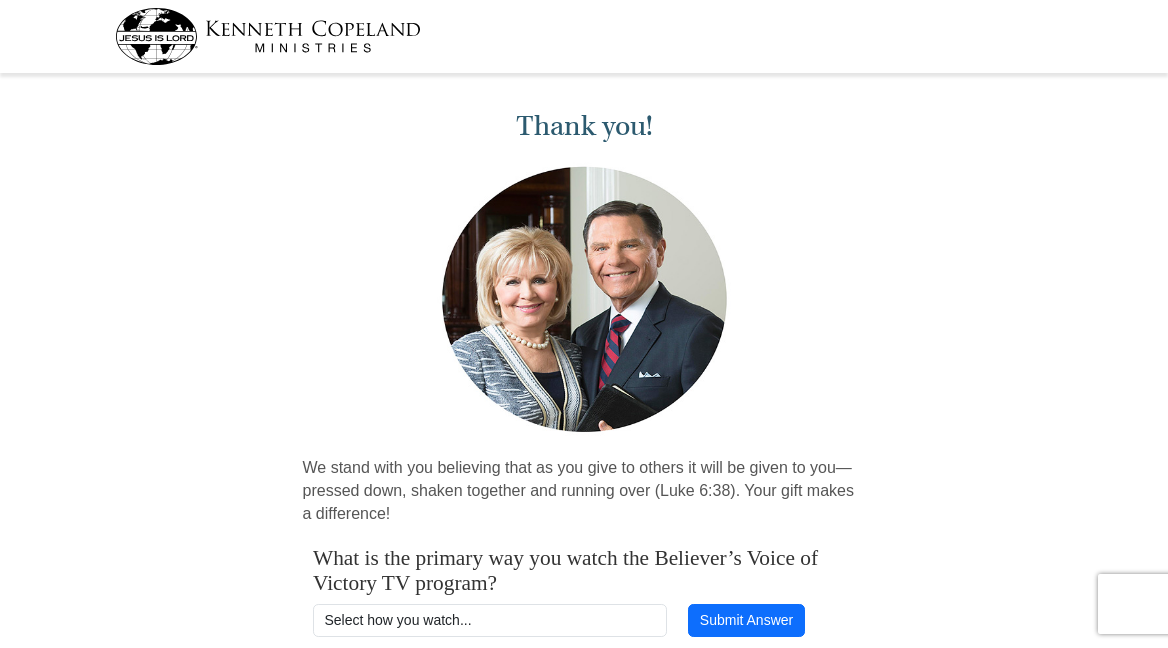 scroll, scrollTop: 0, scrollLeft: 0, axis: both 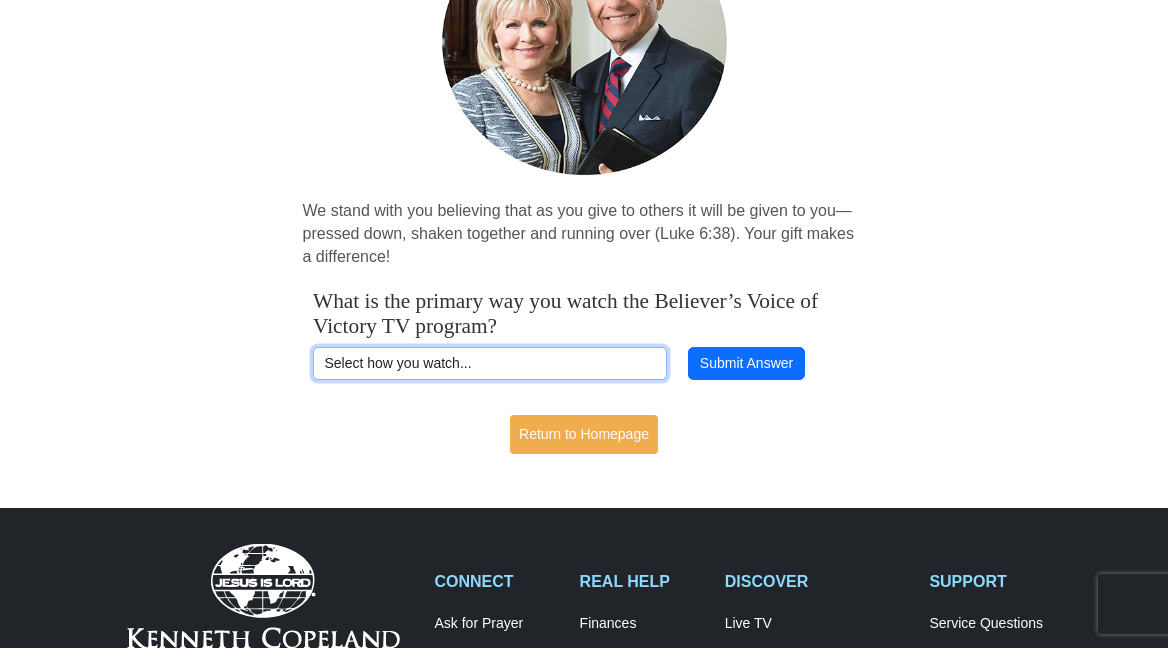 select on "VICTORYCOM" 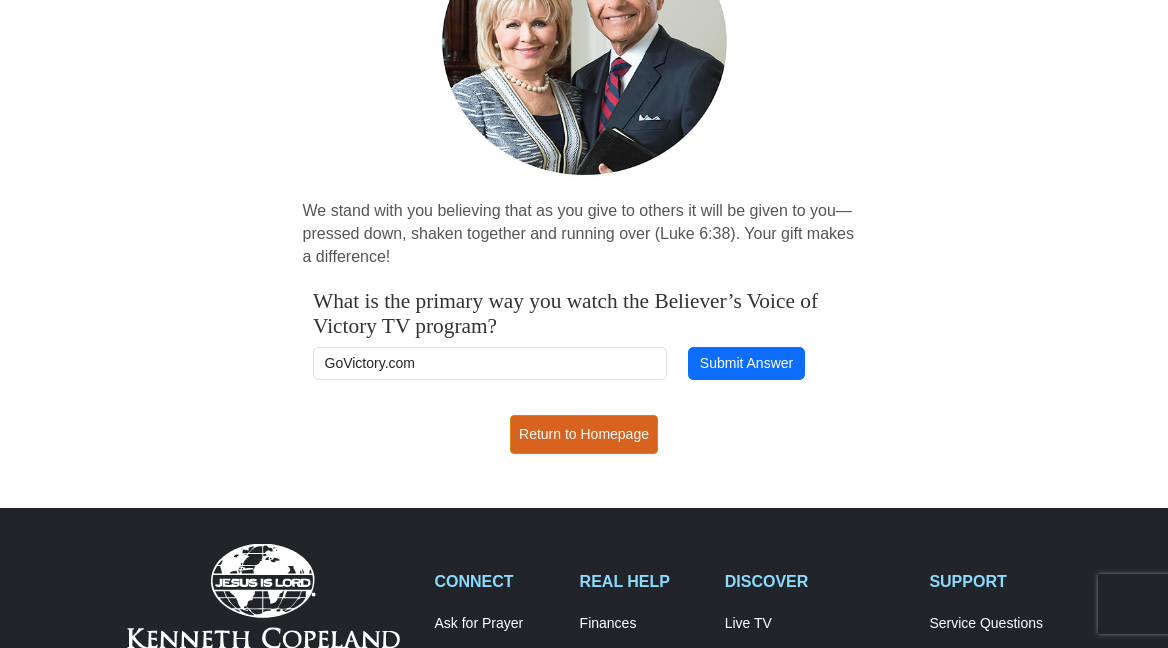 click on "Return to Homepage" at bounding box center (584, 434) 